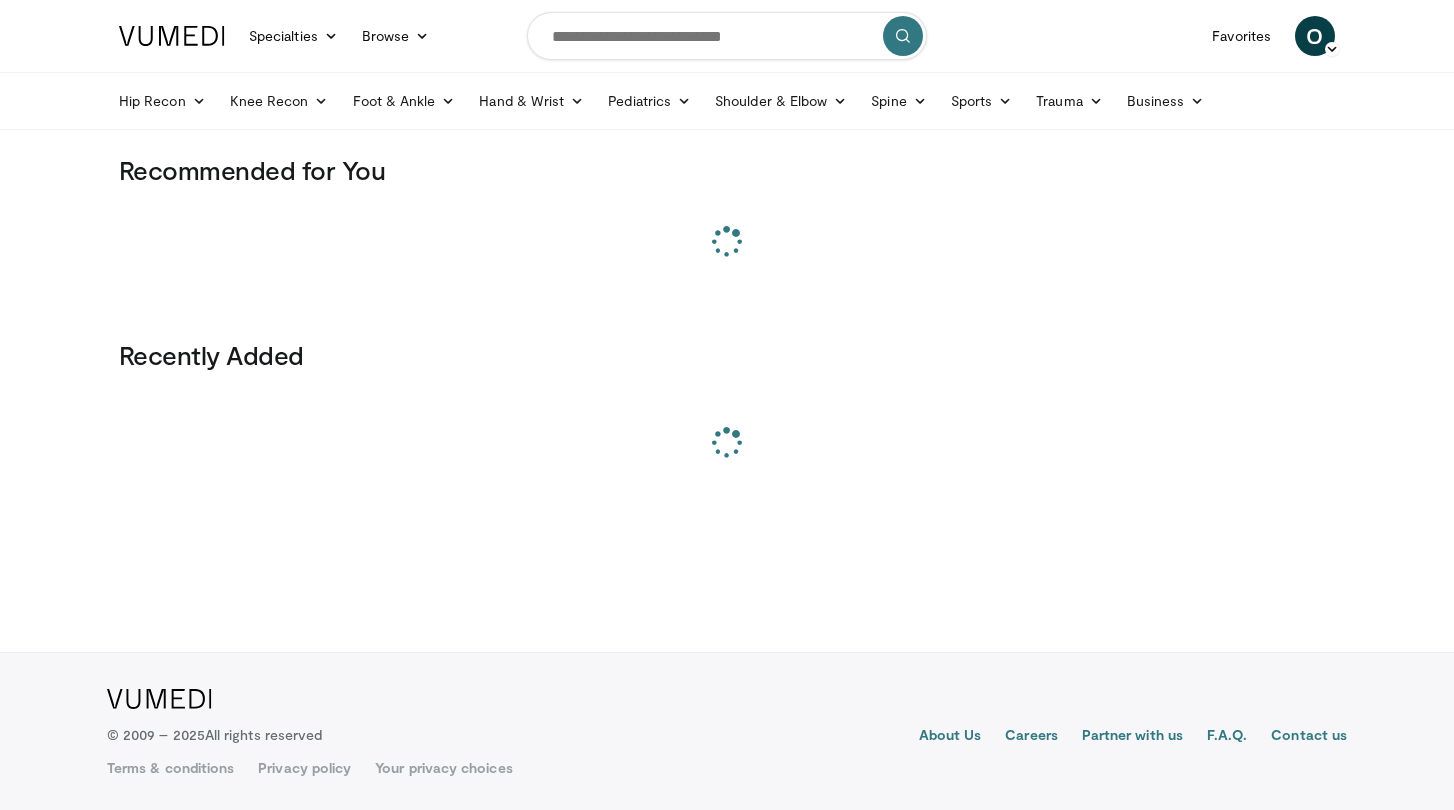 scroll, scrollTop: 0, scrollLeft: 0, axis: both 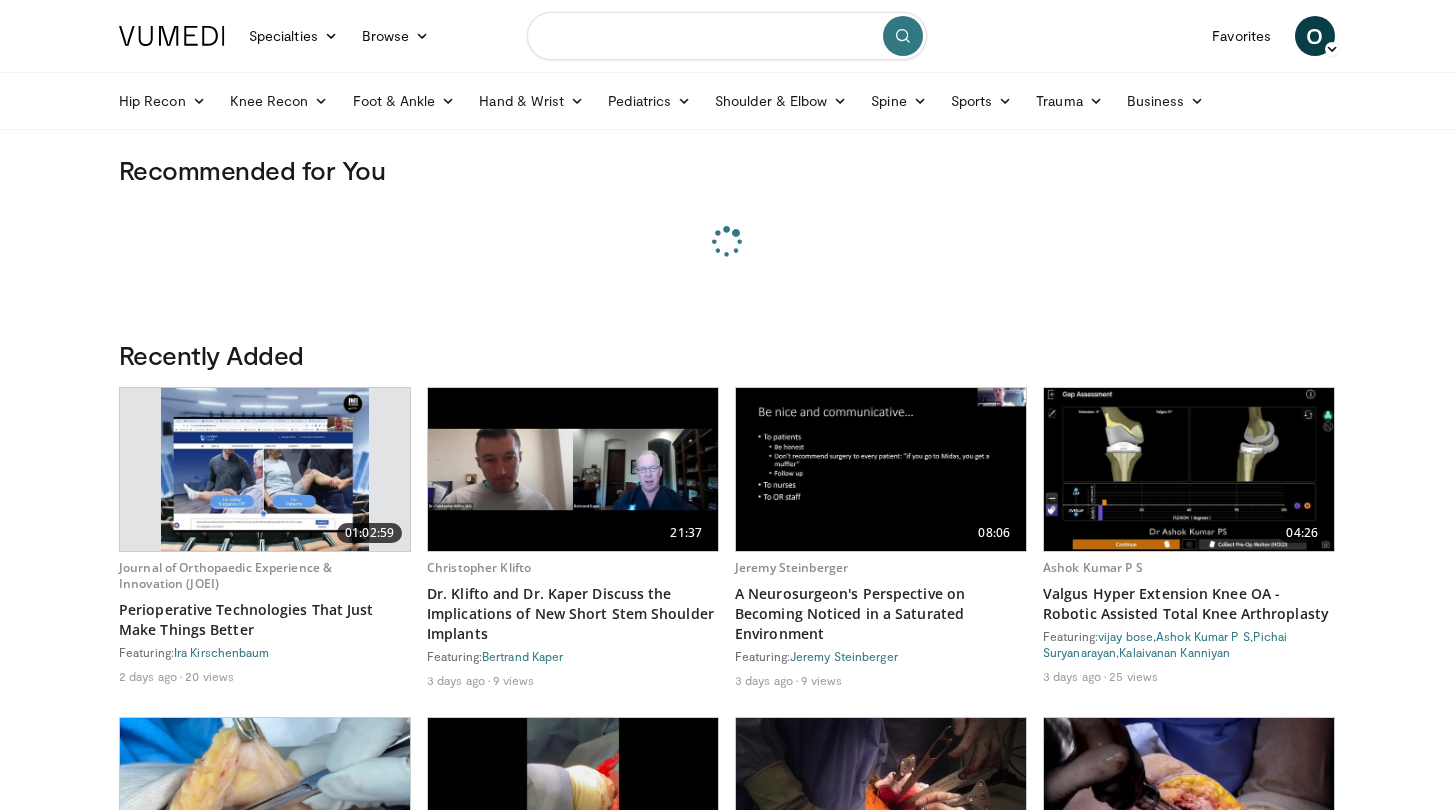 click at bounding box center [727, 36] 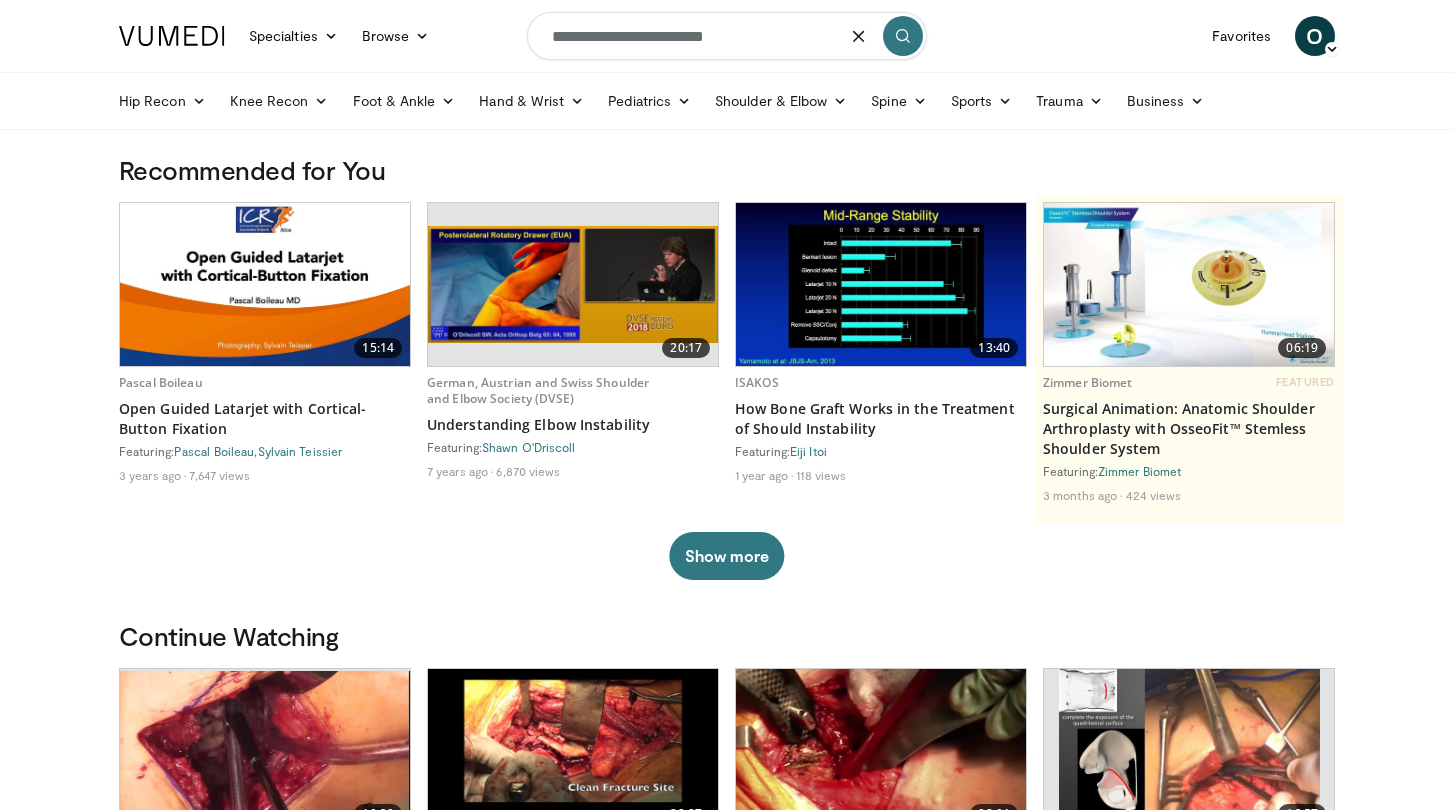 type on "**********" 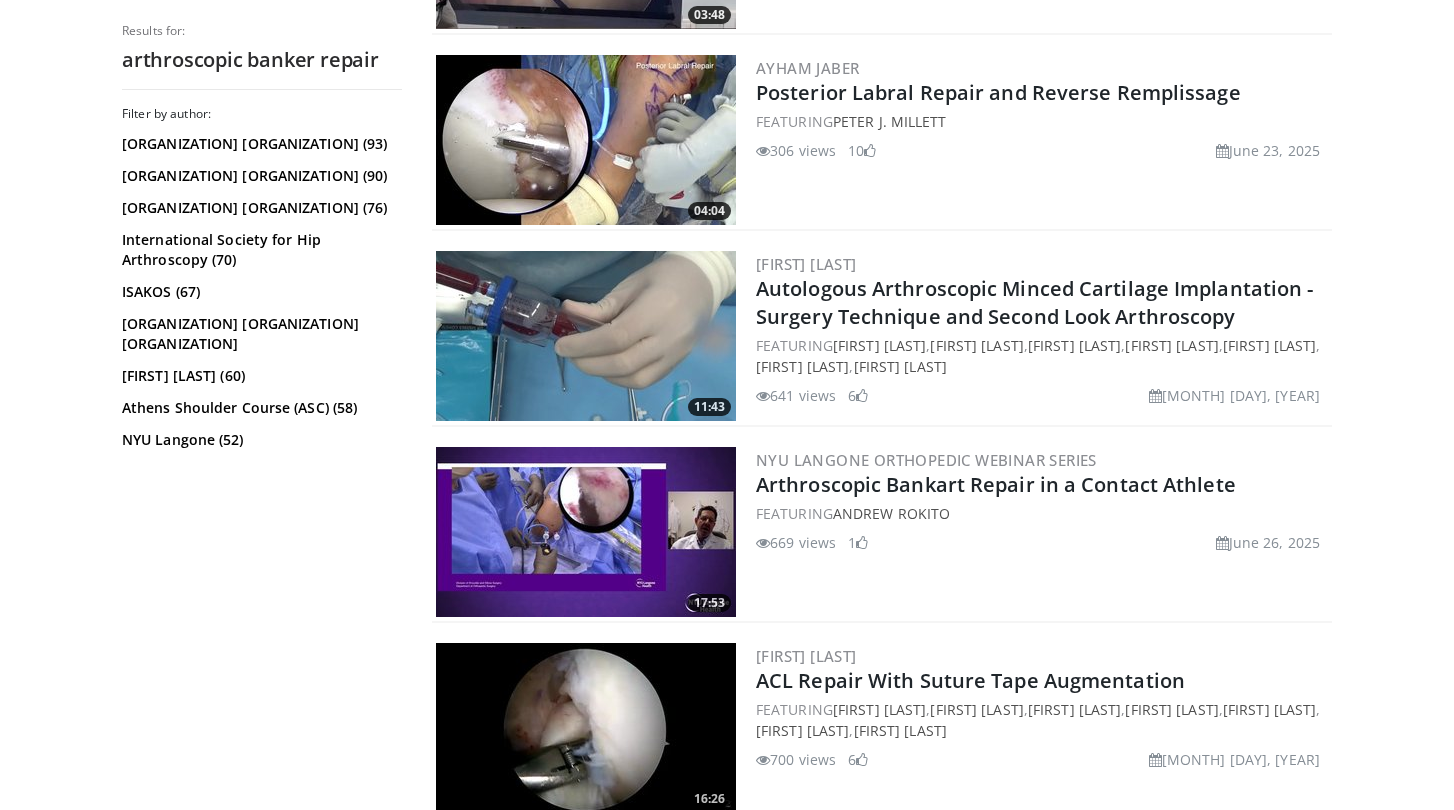 scroll, scrollTop: 1152, scrollLeft: 0, axis: vertical 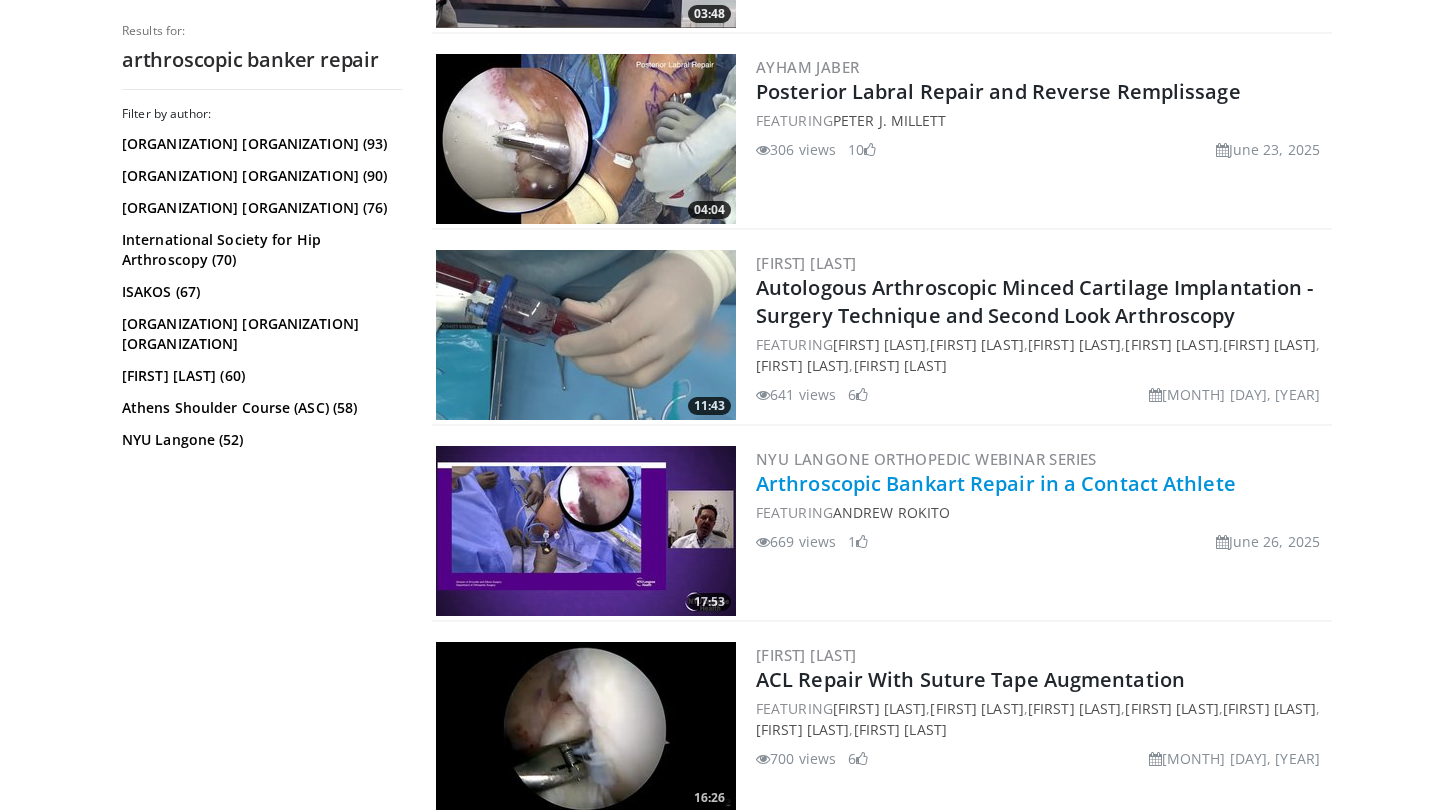 click on "Arthroscopic Bankart Repair in a Contact Athlete" at bounding box center [996, 483] 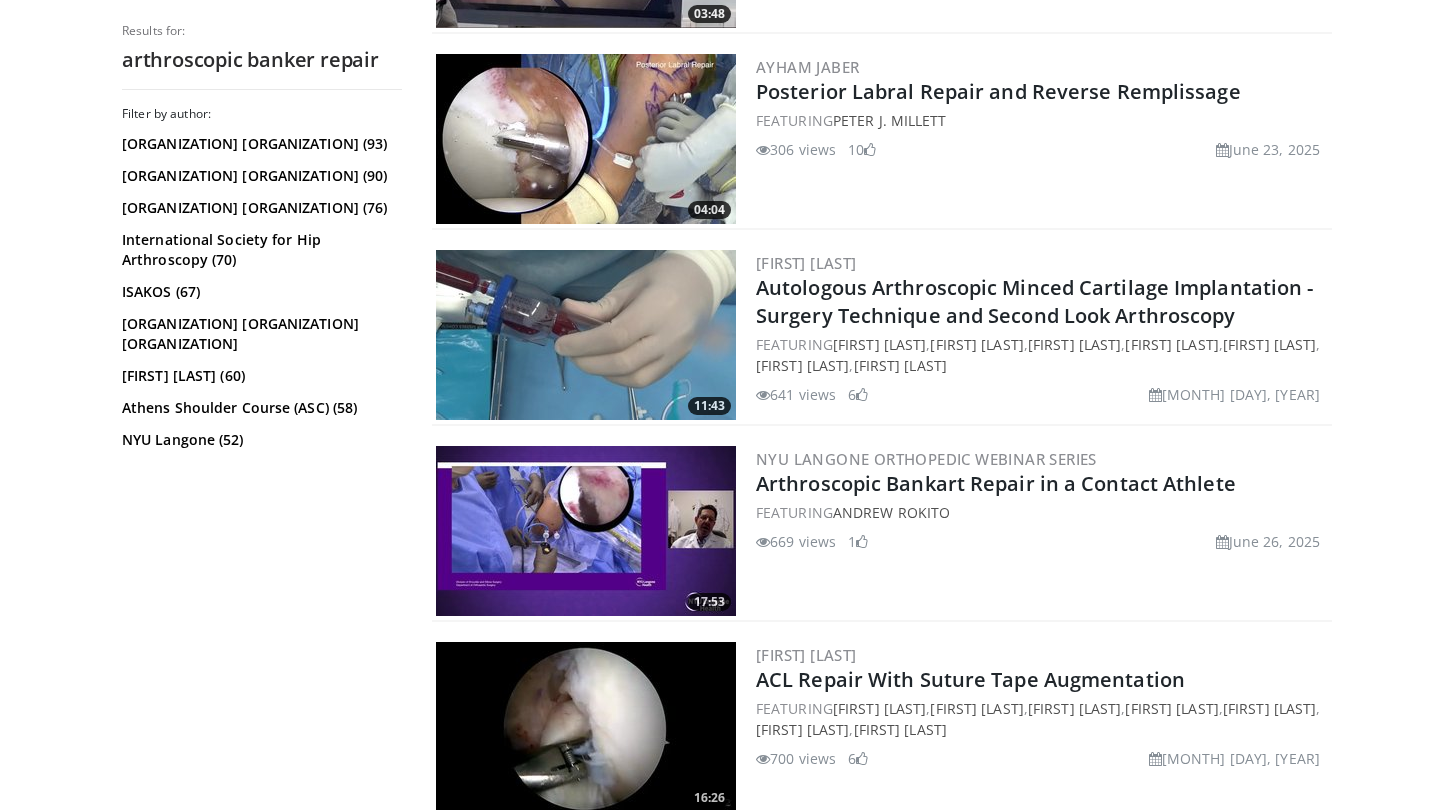 click on "Filter by author:
San Diego Institute (93)
Nice Shoulder Course (90)
Metcalf Meeting (76)
International Society for Hip Arthroscopy (70)
ISAKOS  (67)
San Diego Shoulder Institute (64)
Grant Garcia (60)
Athens Shoulder Course (ASC) (58)
NYU Langone (52)
Smith & Nephew (50)
Balgrist University Hospital (44)
Stephen Snyder (41)
Dylan Lowe (41)
Stryker . (41) Laurent Lafosse (37) UCSF  (7)" at bounding box center (262, 451) 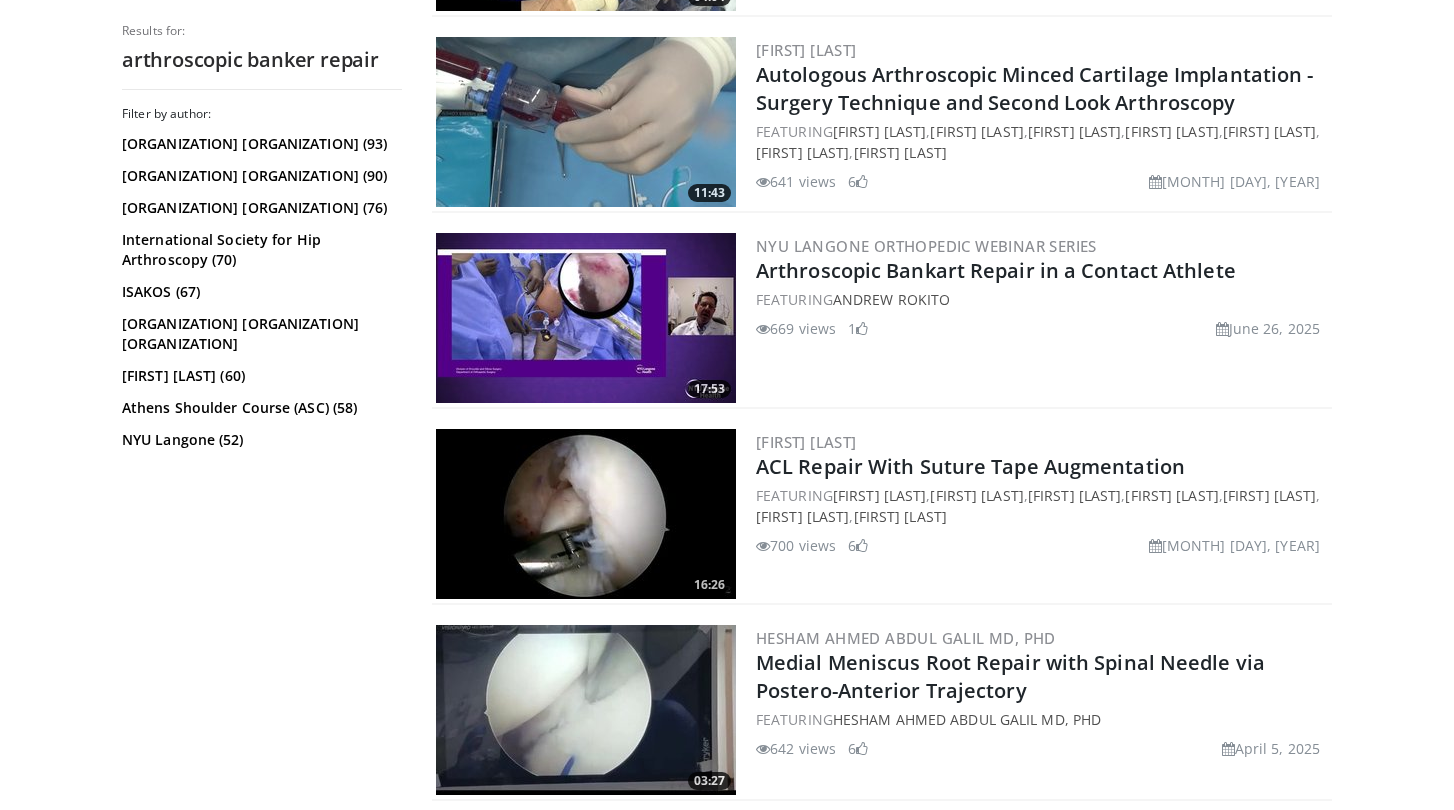 scroll, scrollTop: 1248, scrollLeft: 0, axis: vertical 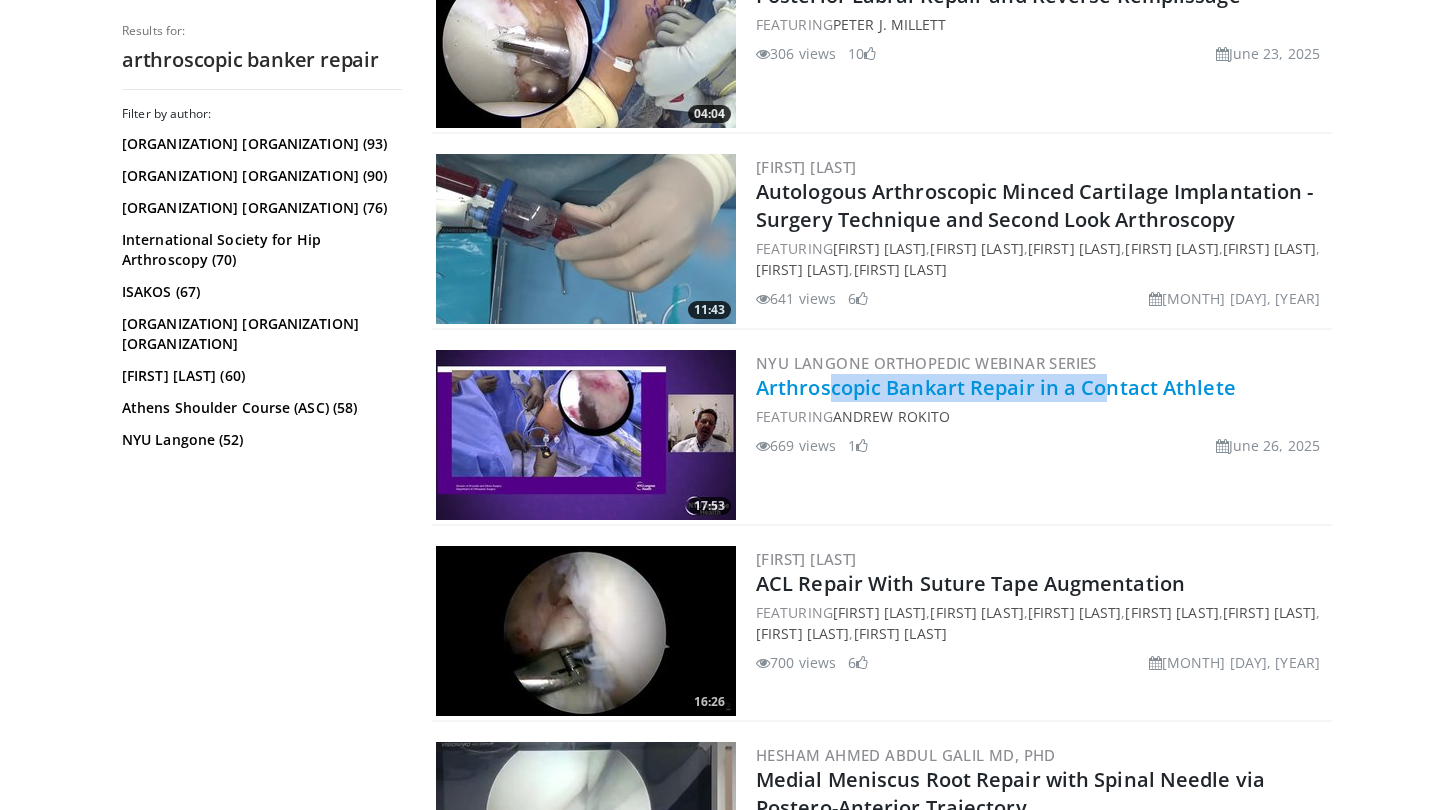 drag, startPoint x: 752, startPoint y: 391, endPoint x: 1037, endPoint y: 400, distance: 285.14206 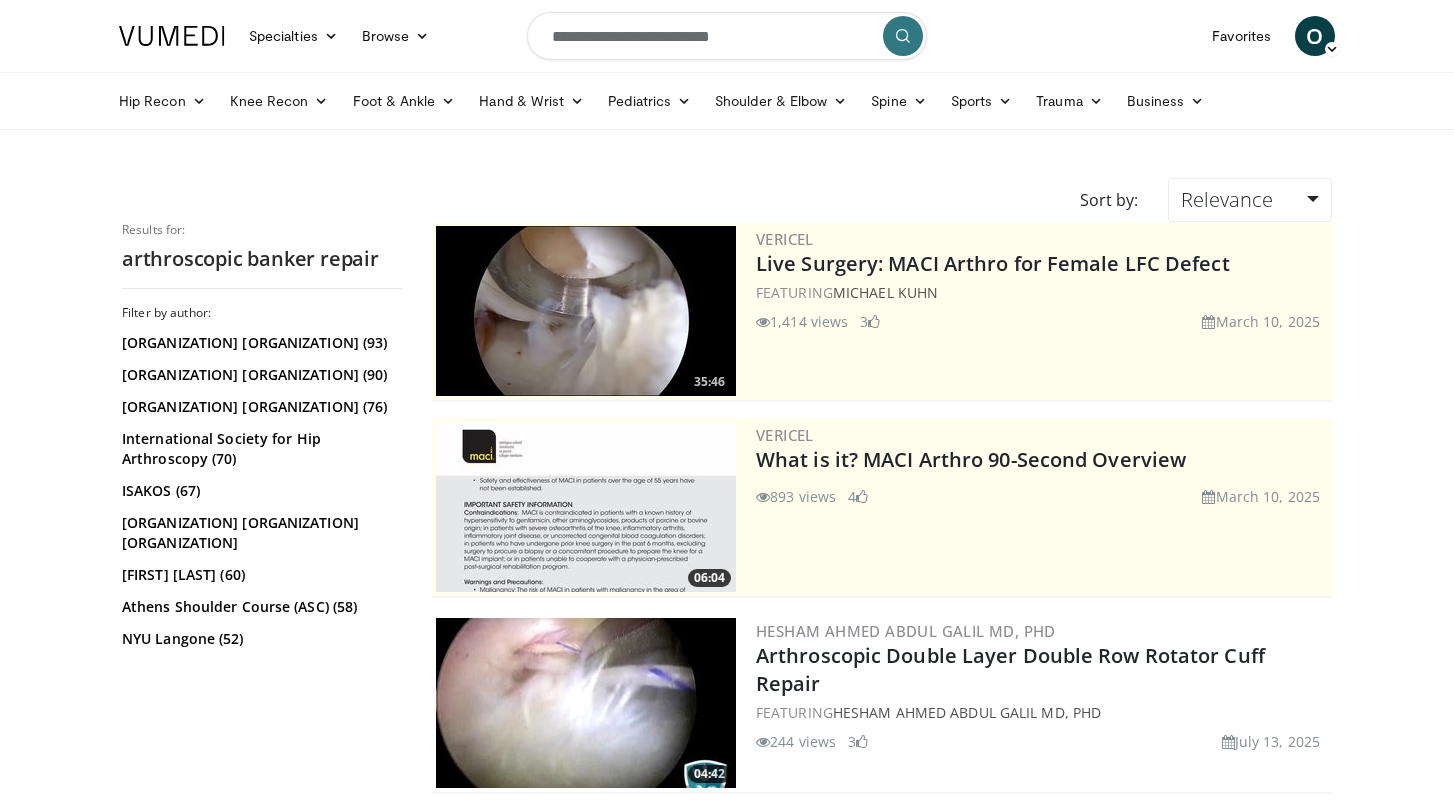 scroll, scrollTop: 0, scrollLeft: 0, axis: both 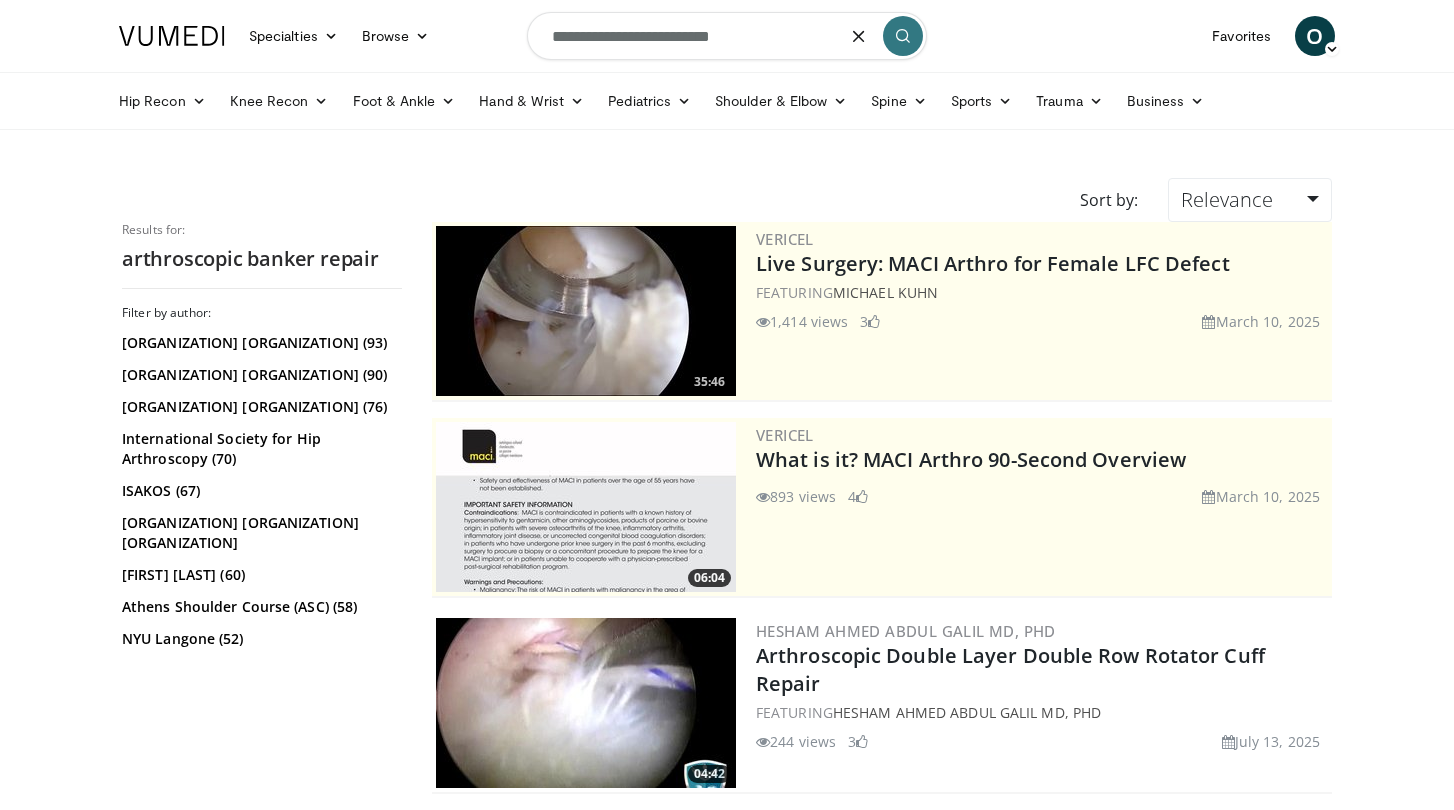 drag, startPoint x: 755, startPoint y: 40, endPoint x: 544, endPoint y: 51, distance: 211.28653 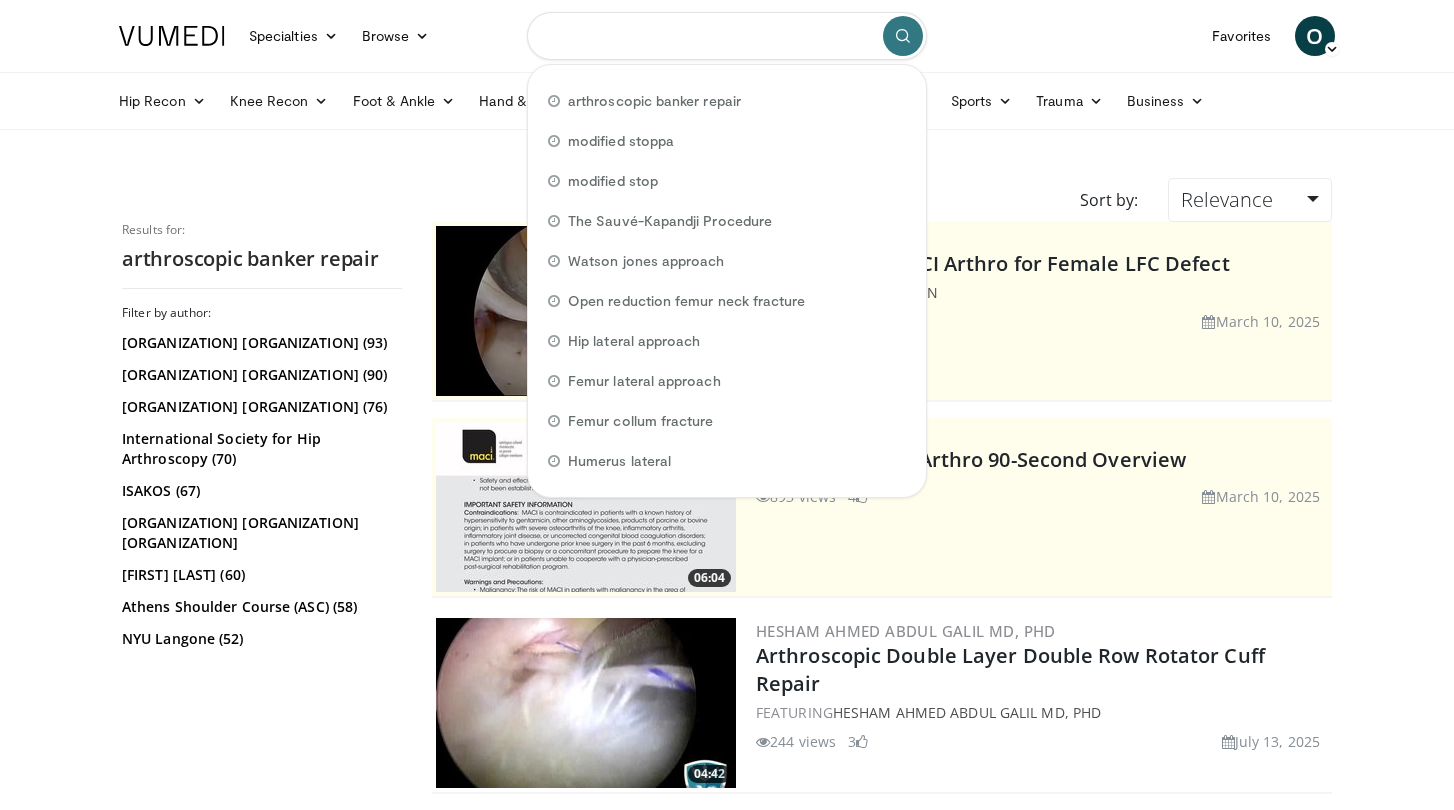 paste on "**********" 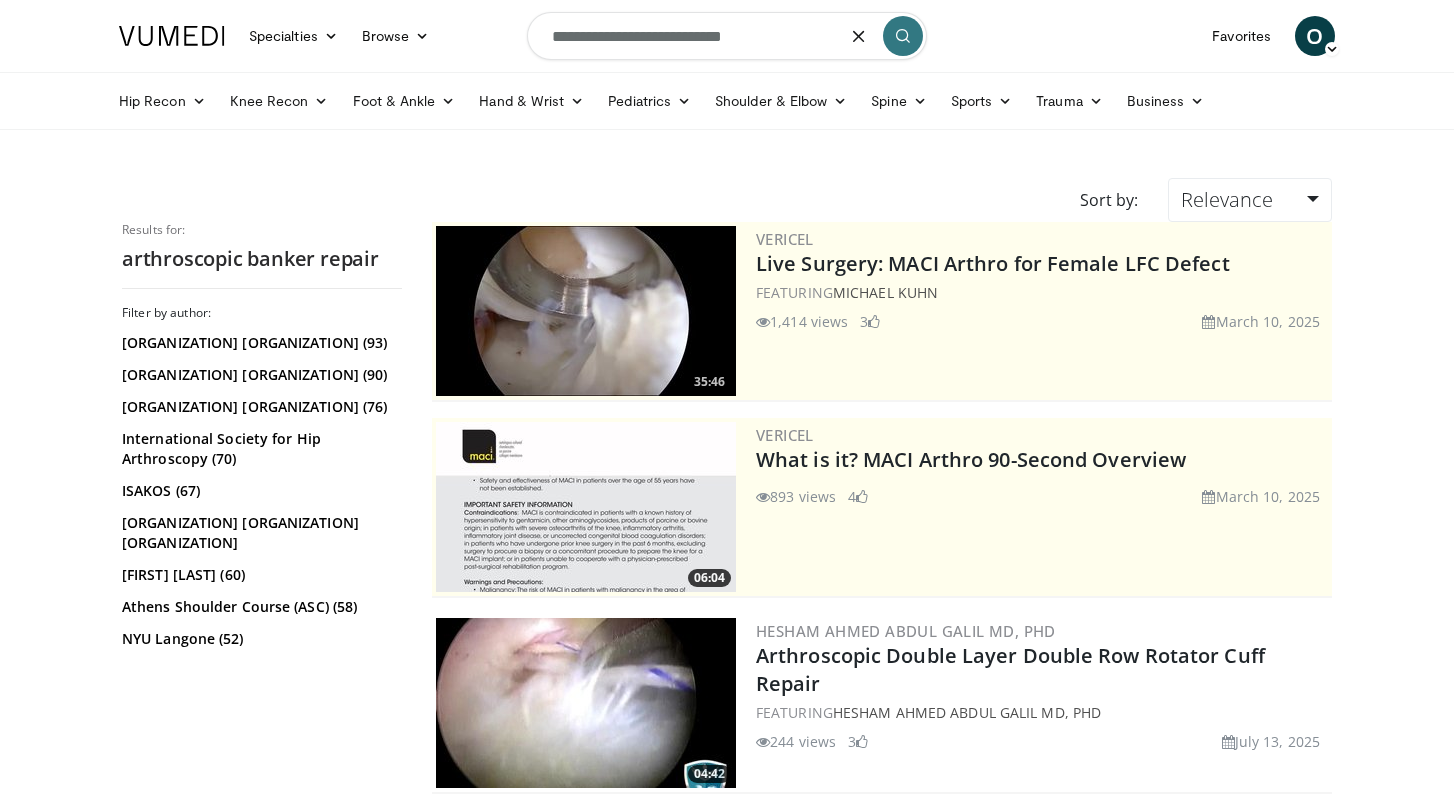 type on "**********" 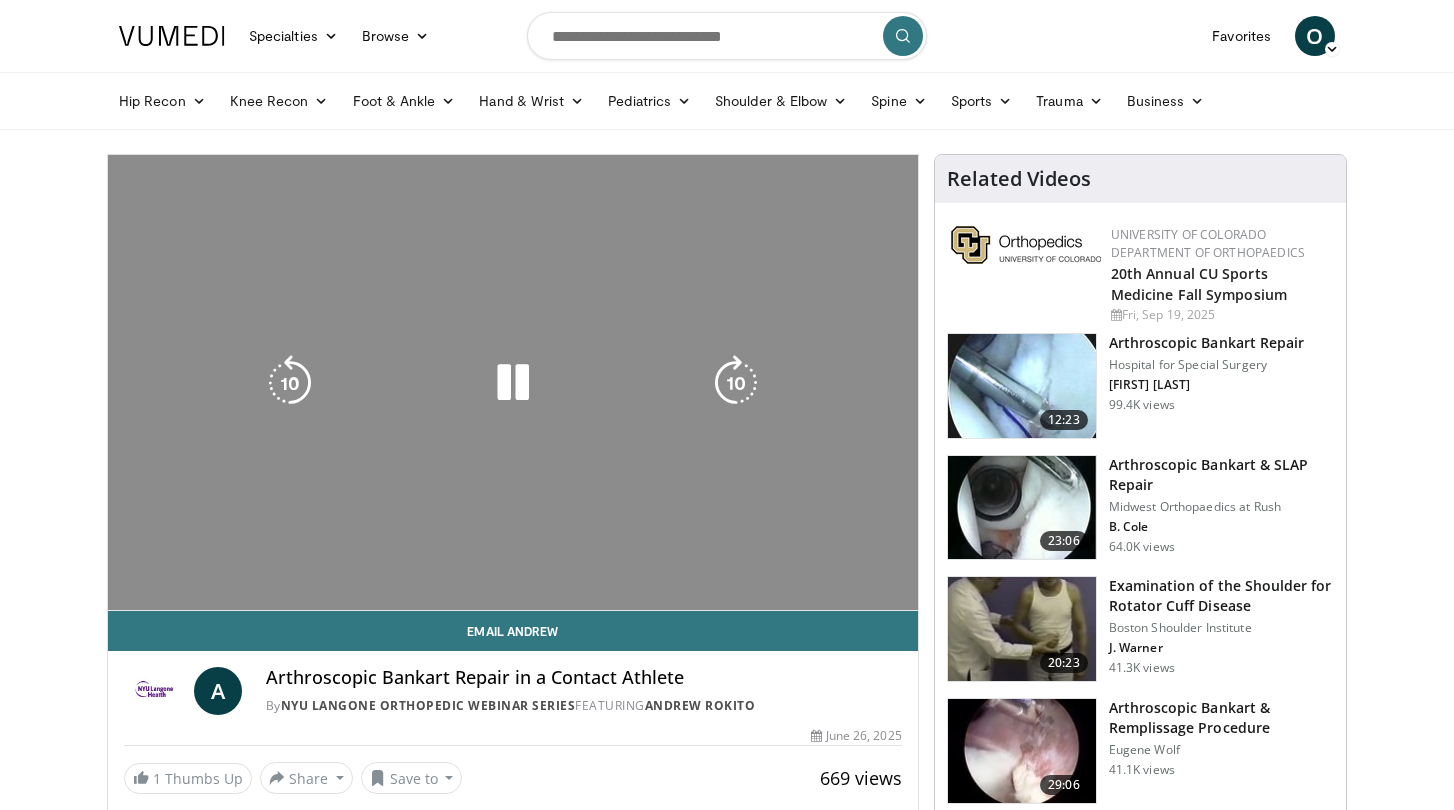 scroll, scrollTop: 0, scrollLeft: 0, axis: both 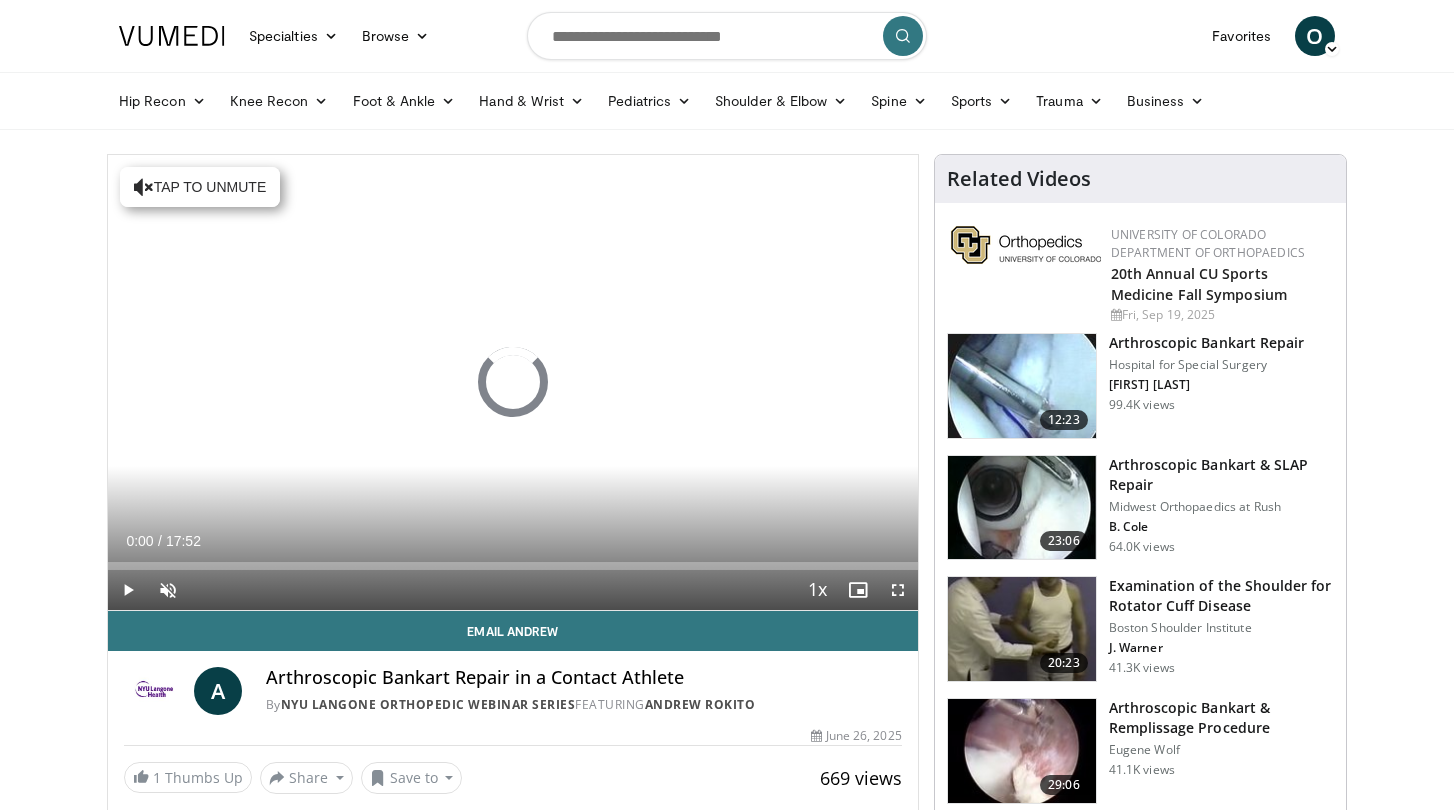 click at bounding box center [898, 590] 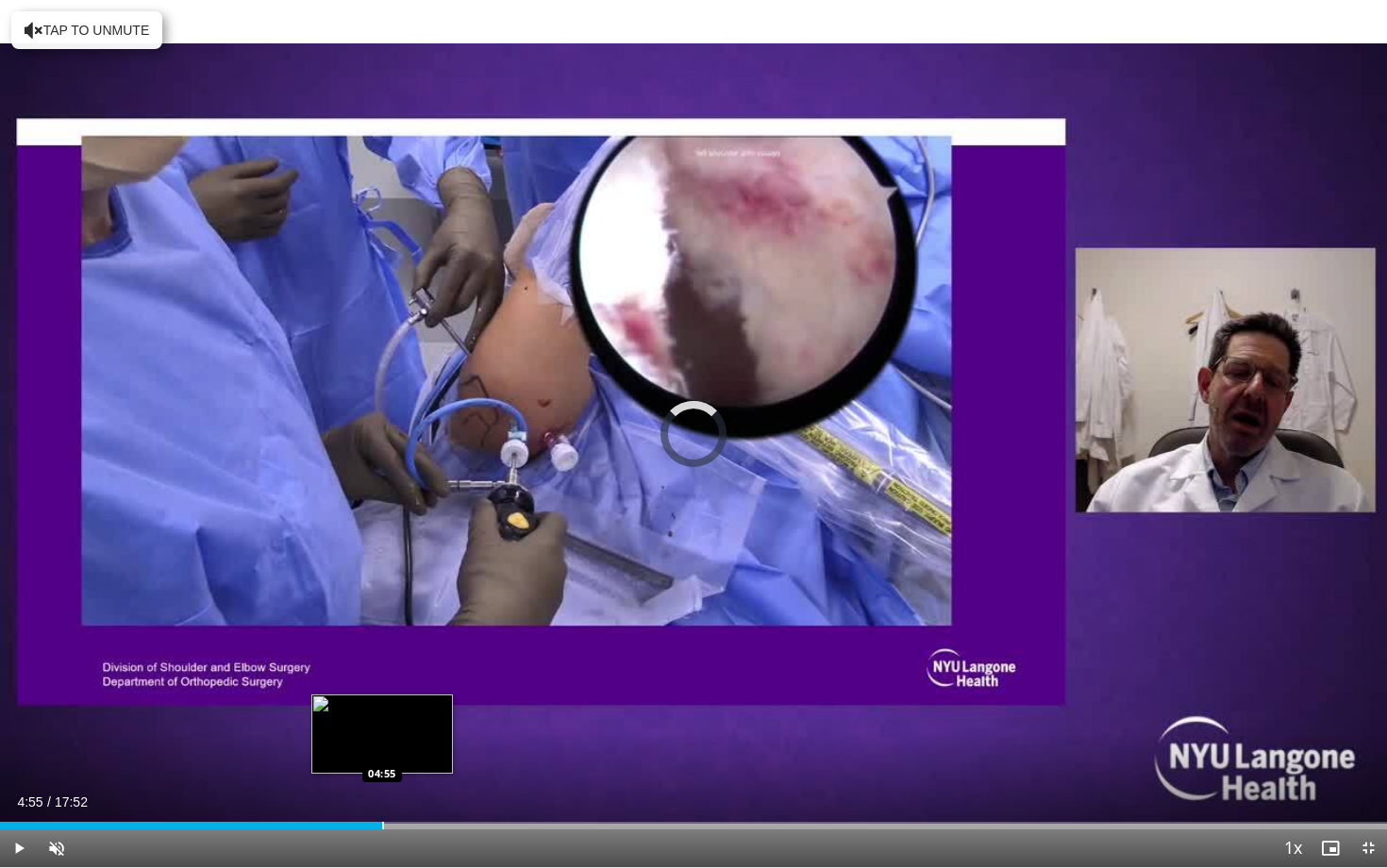 click on "Loaded :  19.61% 04:55 04:55" at bounding box center (694, 820) 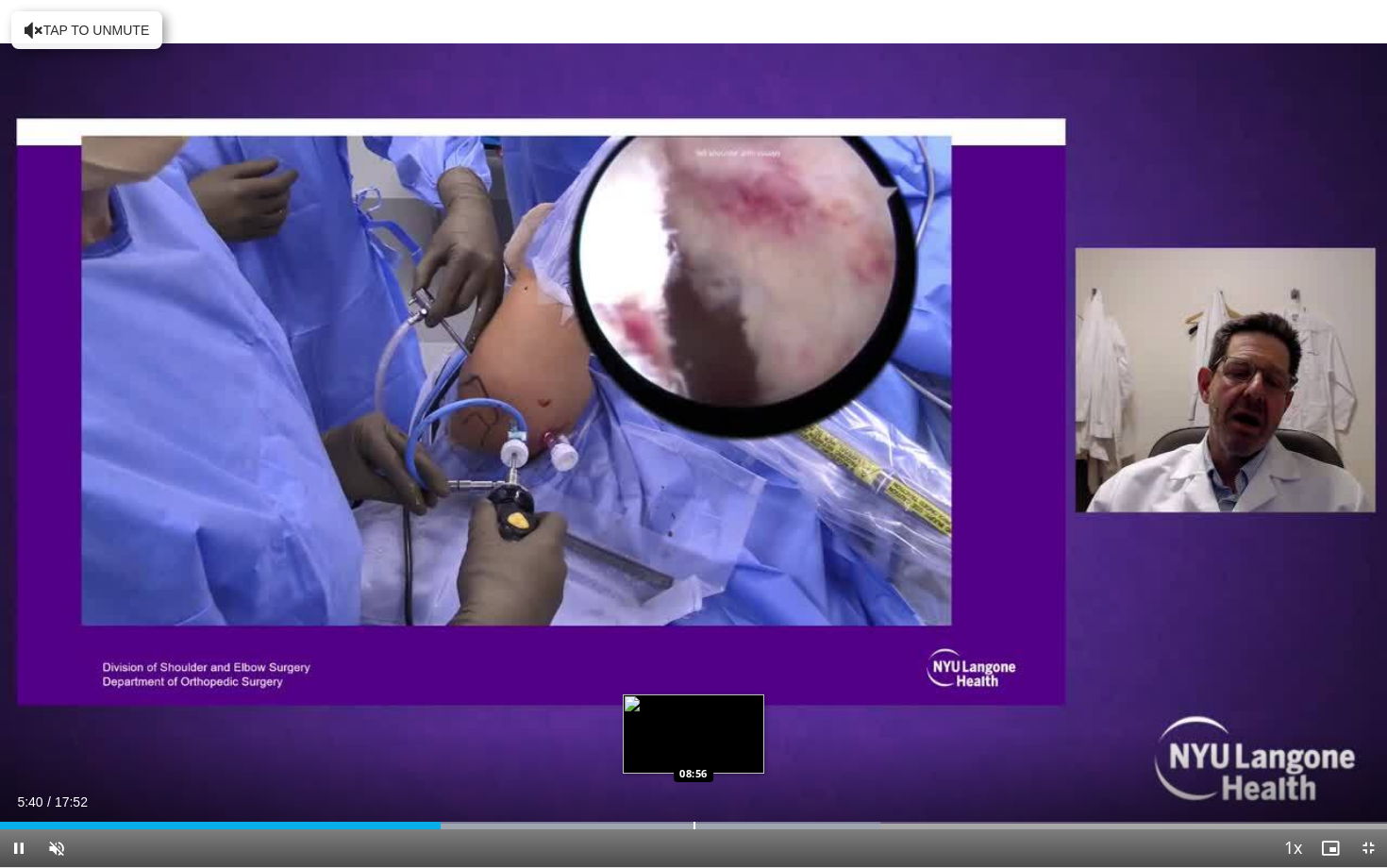 click on "Loaded :  63.50% 05:40 08:56" at bounding box center [694, 820] 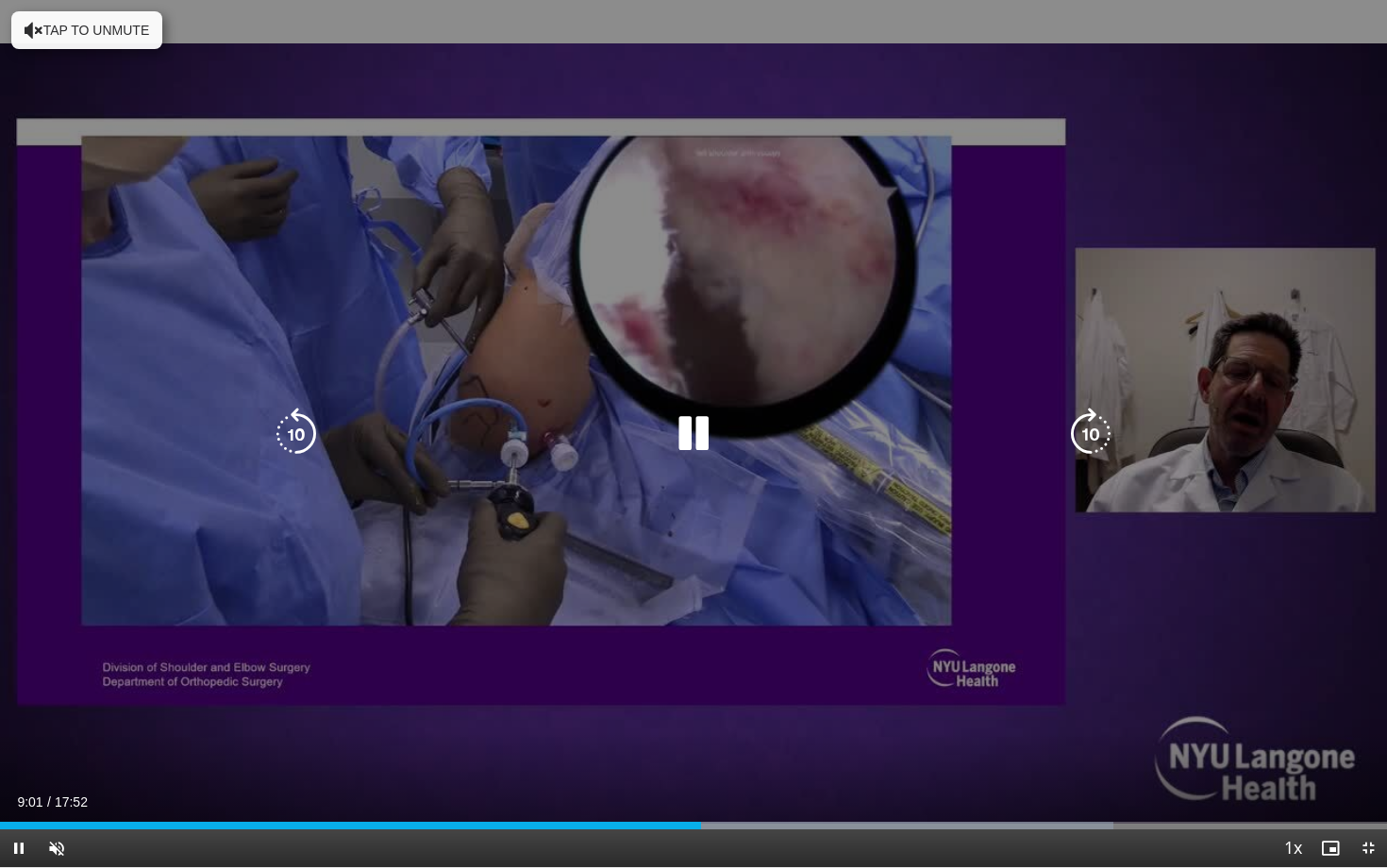 click at bounding box center (34, 30) 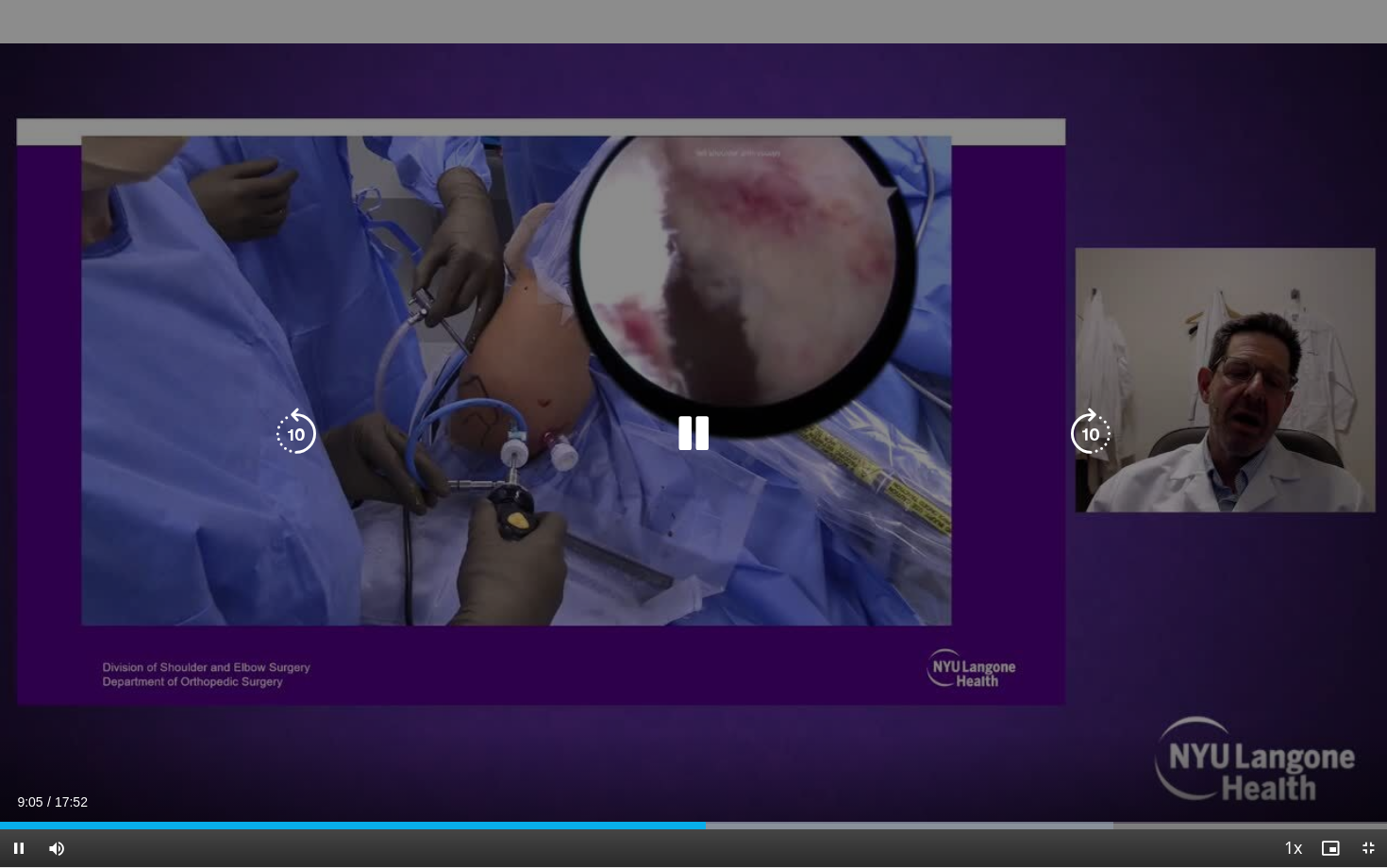 click on "30 seconds
Tap to unmute" at bounding box center [694, 433] 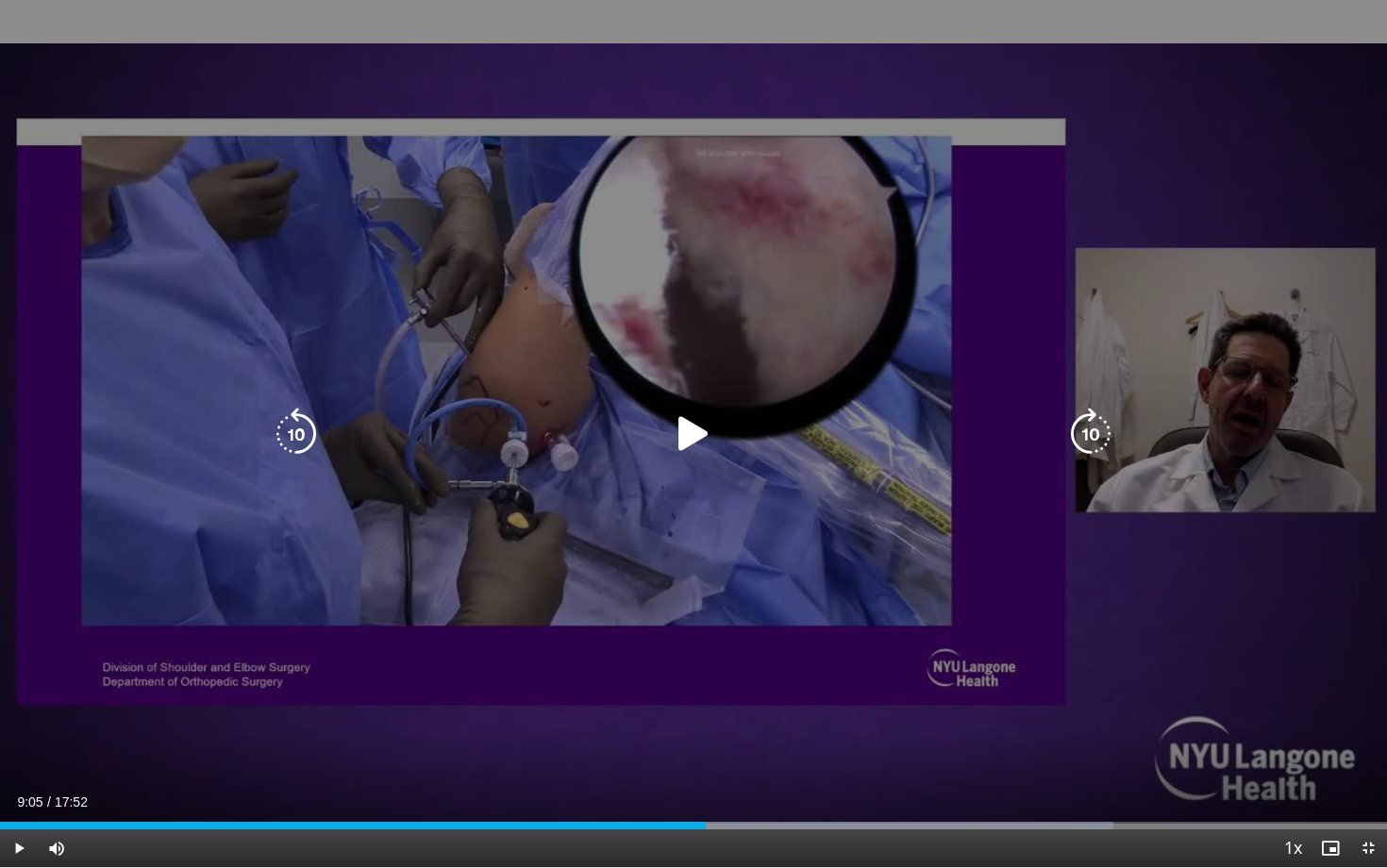 click on "30 seconds
Tap to unmute" at bounding box center (694, 433) 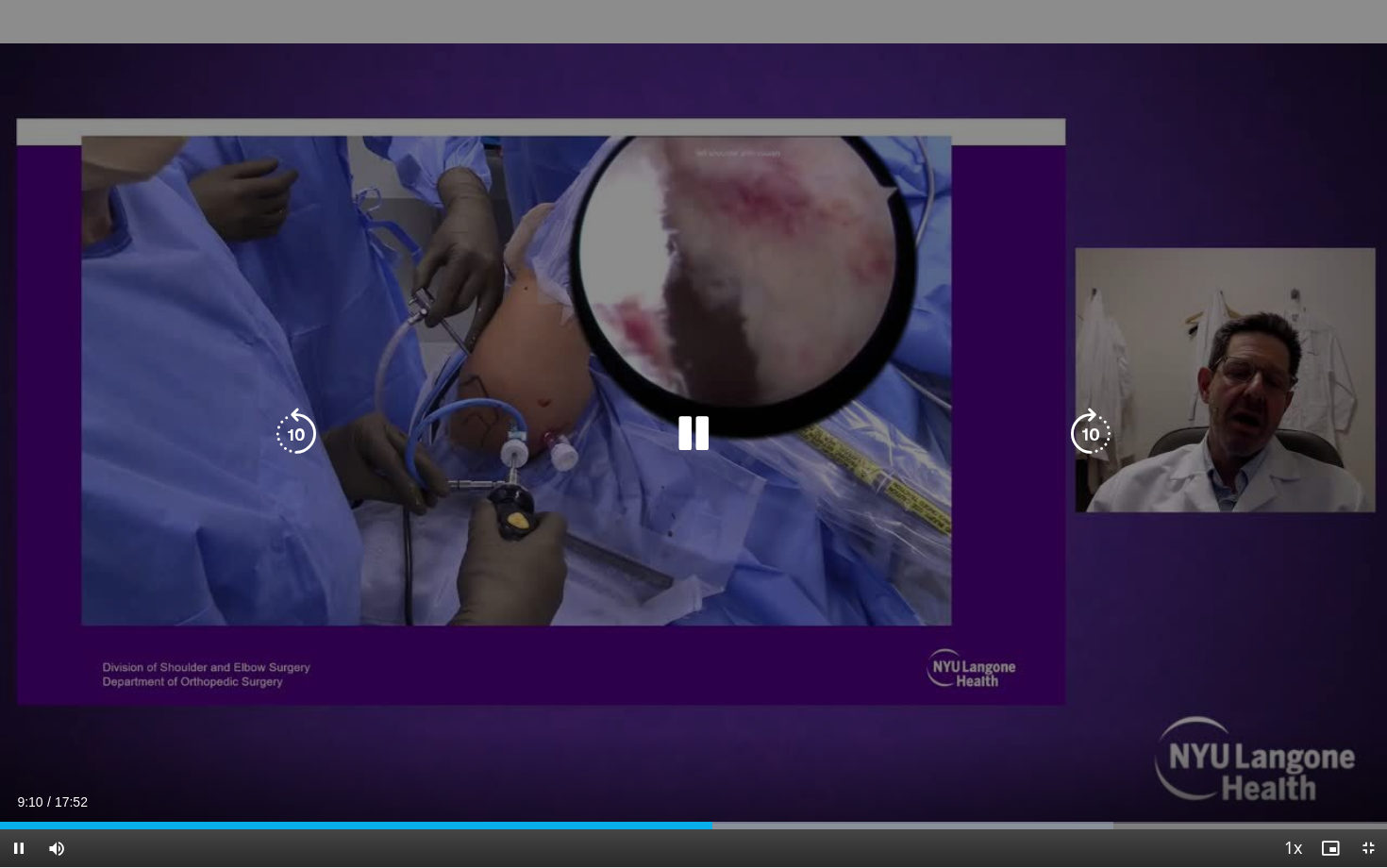 drag, startPoint x: 1028, startPoint y: 81, endPoint x: 605, endPoint y: 270, distance: 463.30336 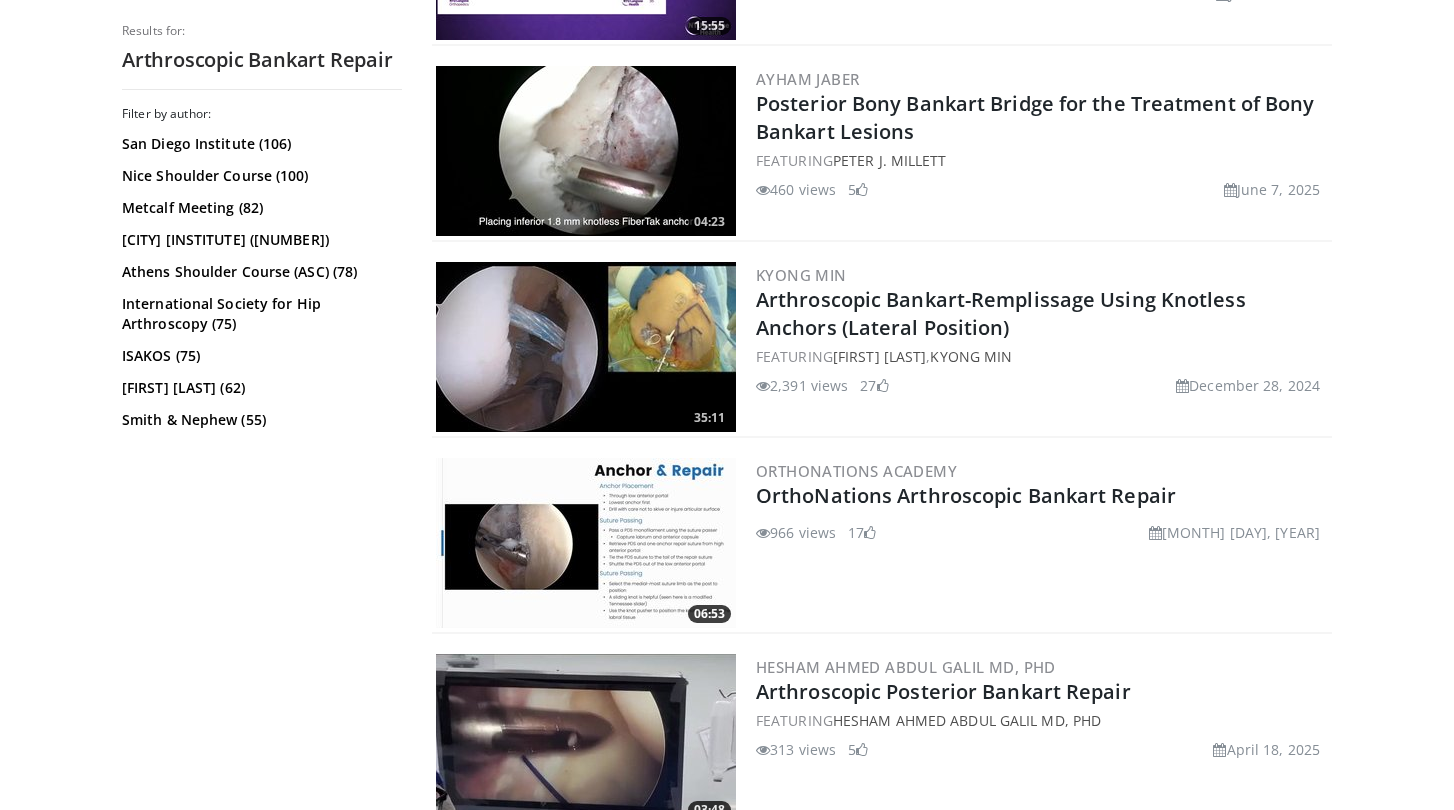 scroll, scrollTop: 948, scrollLeft: 0, axis: vertical 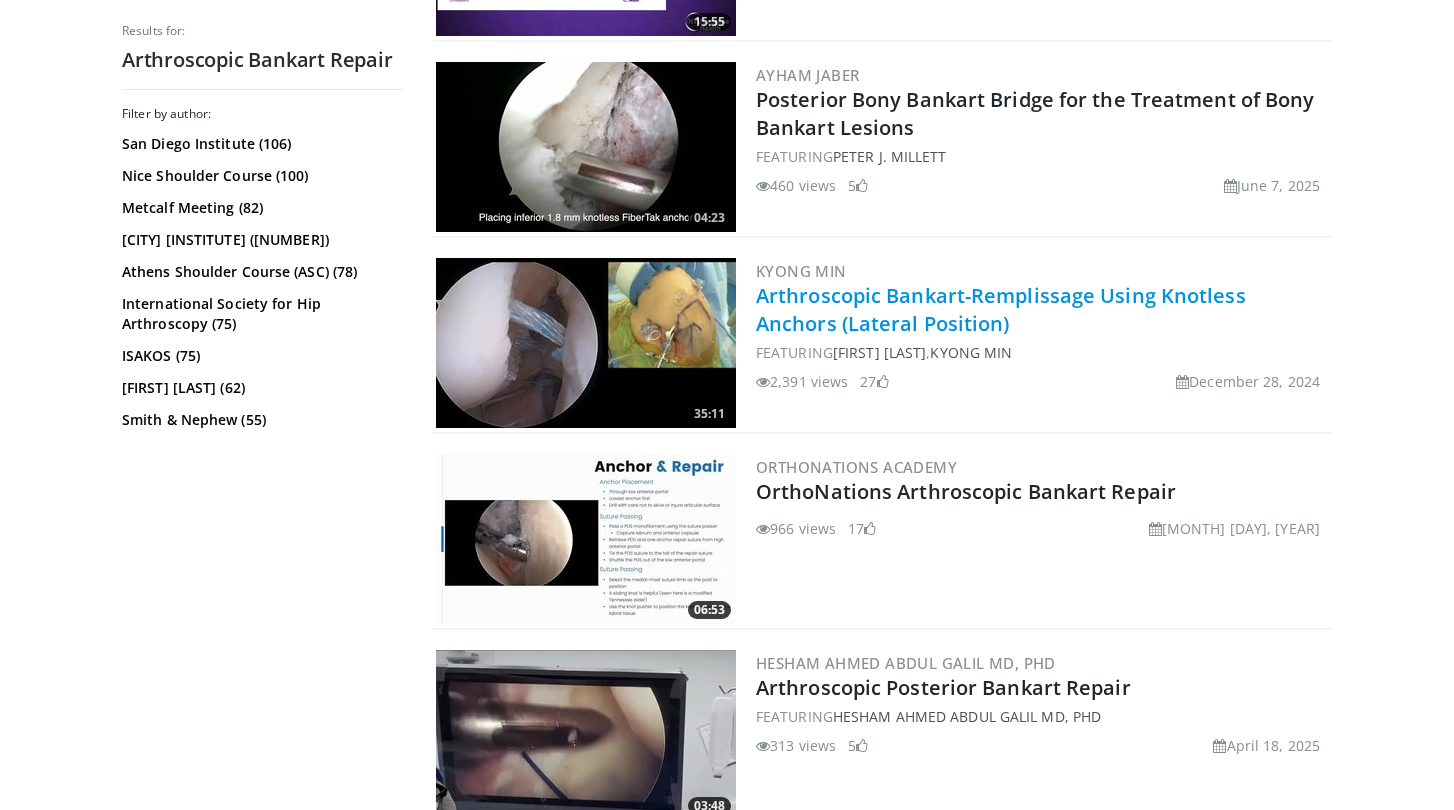 click on "Arthroscopic Bankart-Remplissage Using Knotless Anchors (Lateral Position)" at bounding box center [1001, 309] 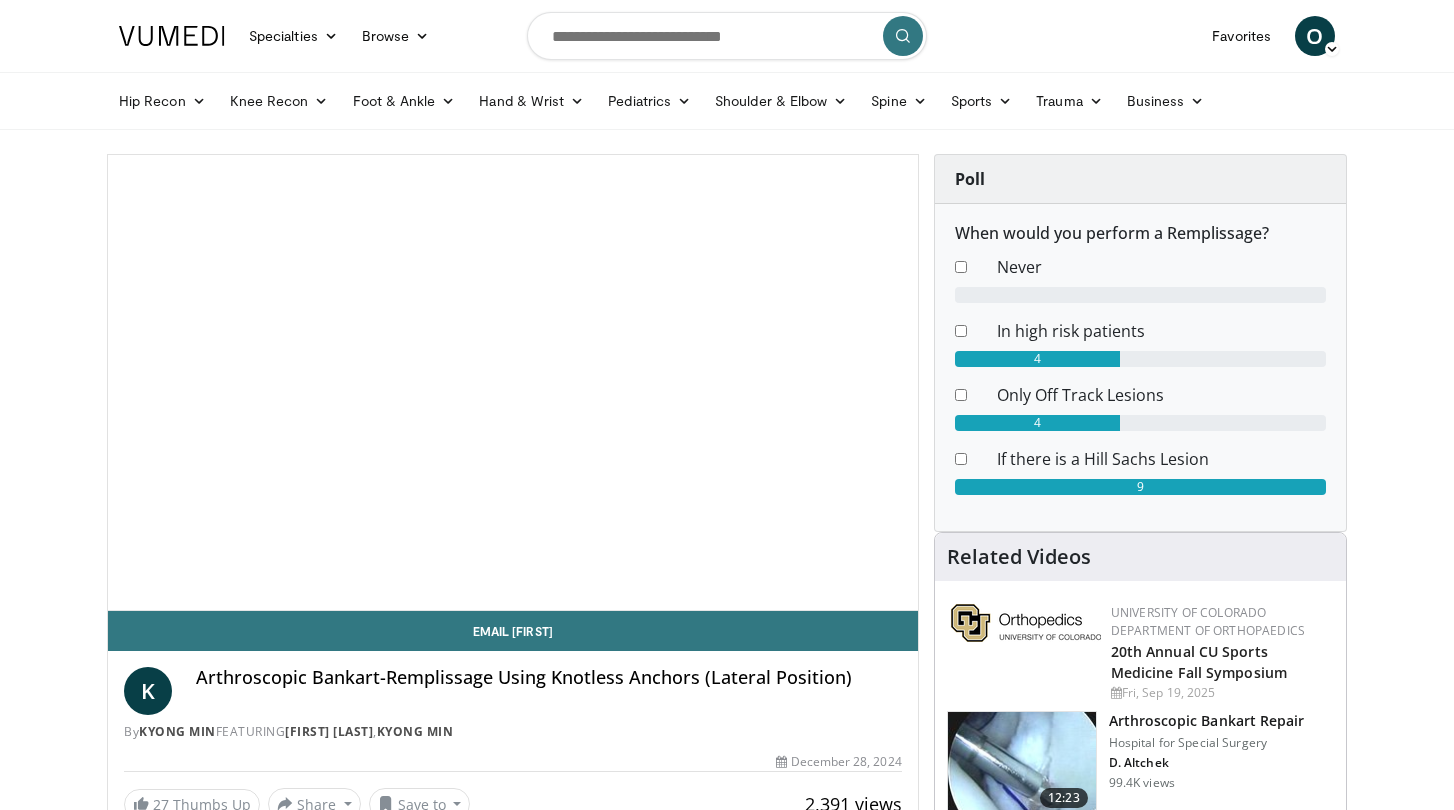 scroll, scrollTop: 0, scrollLeft: 0, axis: both 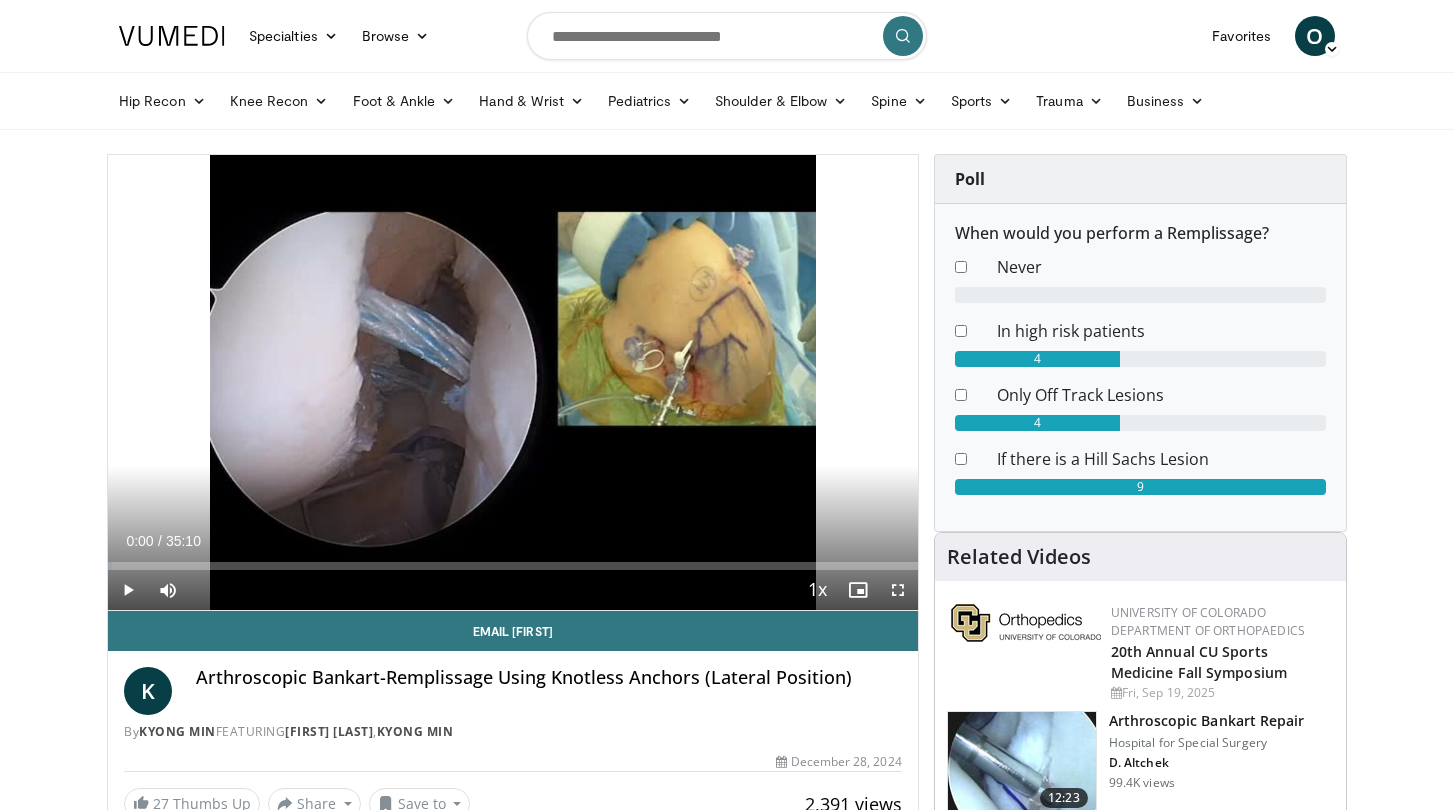 click at bounding box center (898, 590) 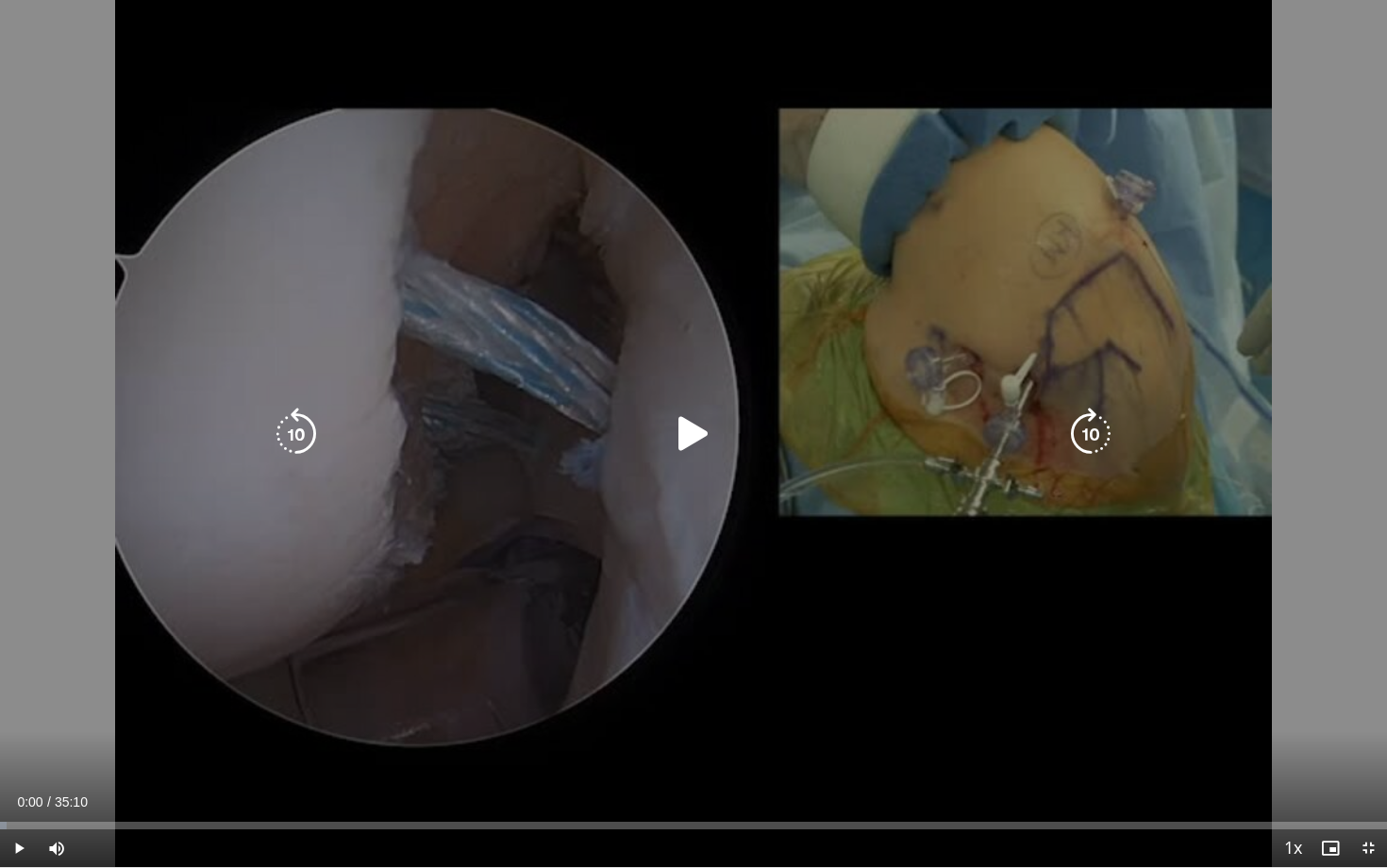 click at bounding box center (694, 434) 